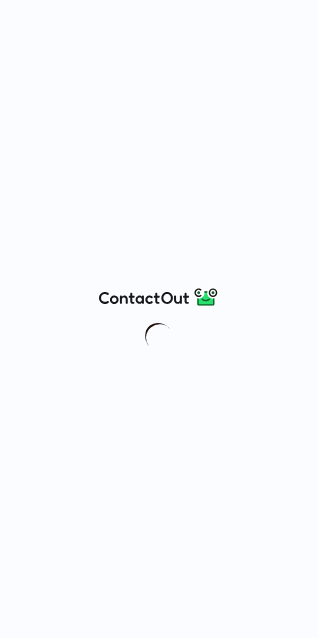 scroll, scrollTop: 0, scrollLeft: 0, axis: both 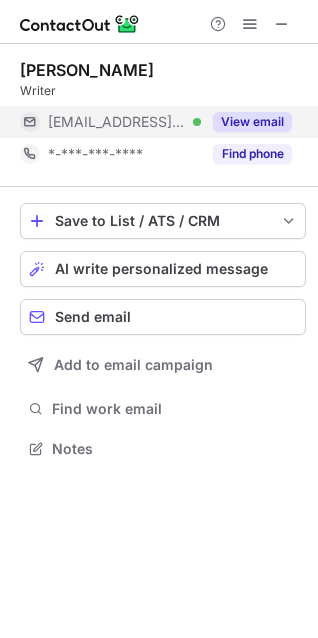 click on "View email" at bounding box center [252, 122] 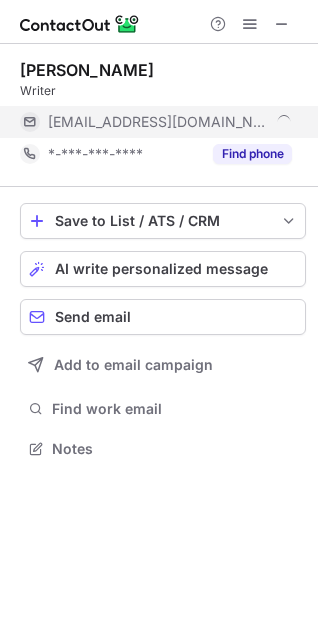 scroll, scrollTop: 10, scrollLeft: 10, axis: both 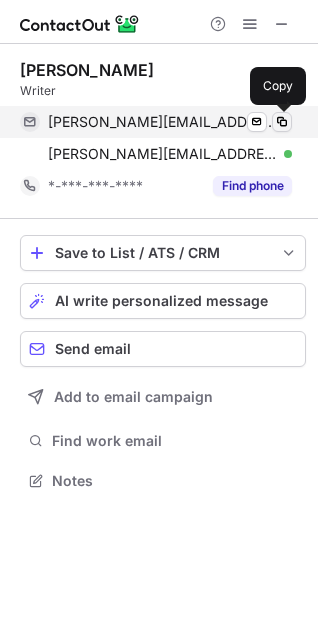 click at bounding box center (282, 122) 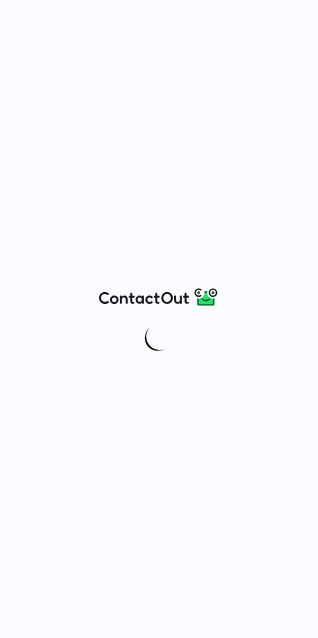 scroll, scrollTop: 0, scrollLeft: 0, axis: both 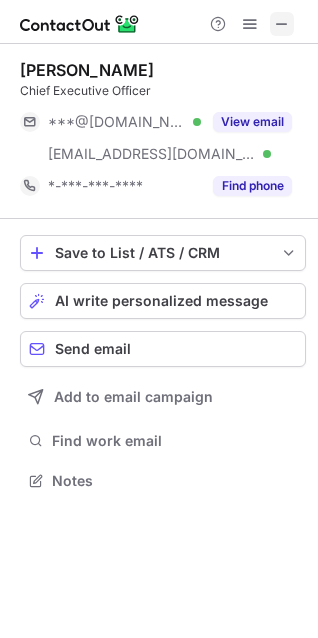click at bounding box center [282, 24] 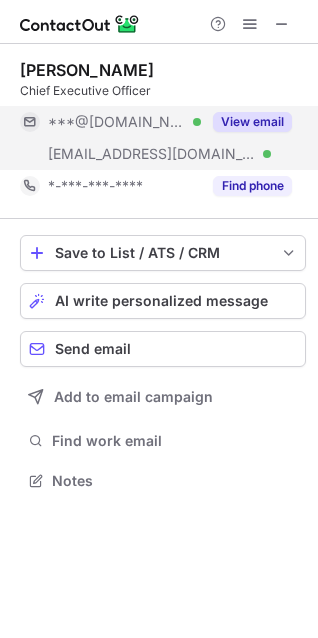 click on "View email" at bounding box center [252, 122] 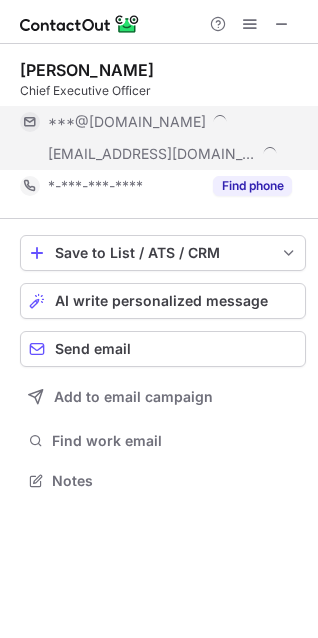 scroll, scrollTop: 10, scrollLeft: 10, axis: both 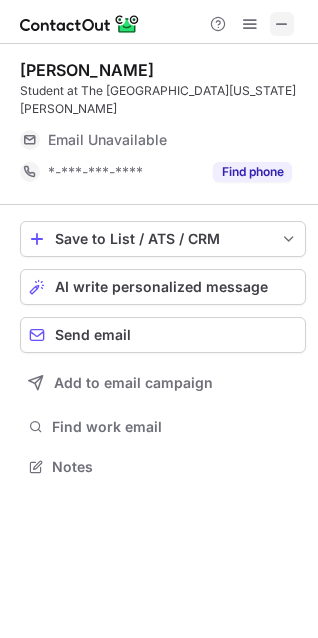 click at bounding box center (282, 24) 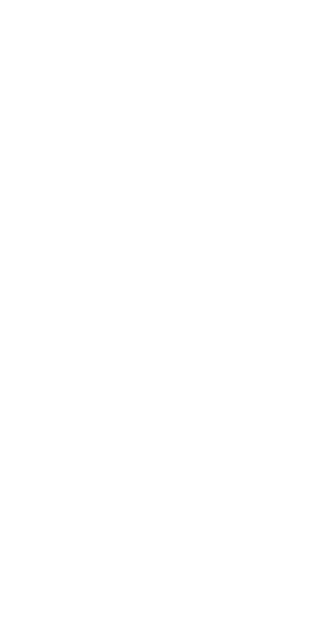 scroll, scrollTop: 0, scrollLeft: 0, axis: both 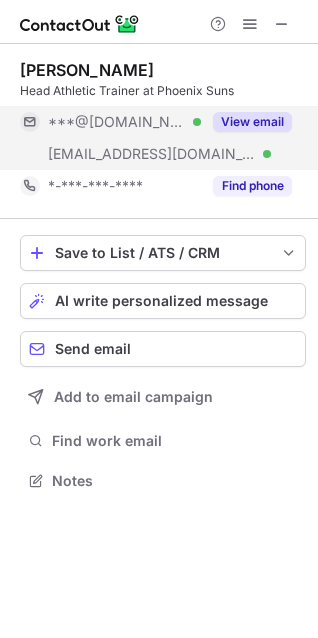 click on "View email" at bounding box center (252, 122) 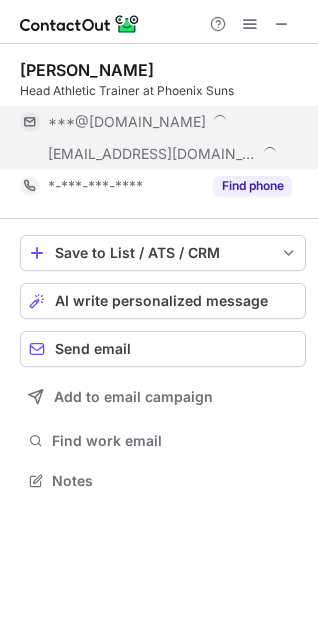 scroll, scrollTop: 10, scrollLeft: 10, axis: both 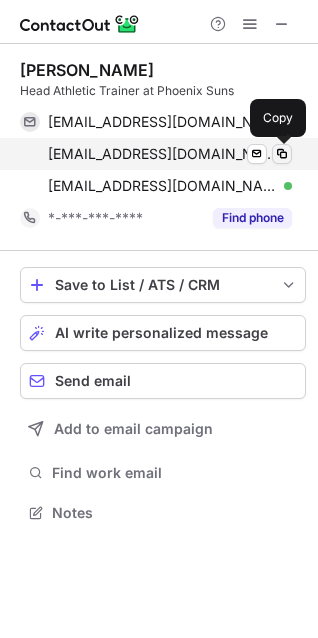 click at bounding box center [282, 154] 